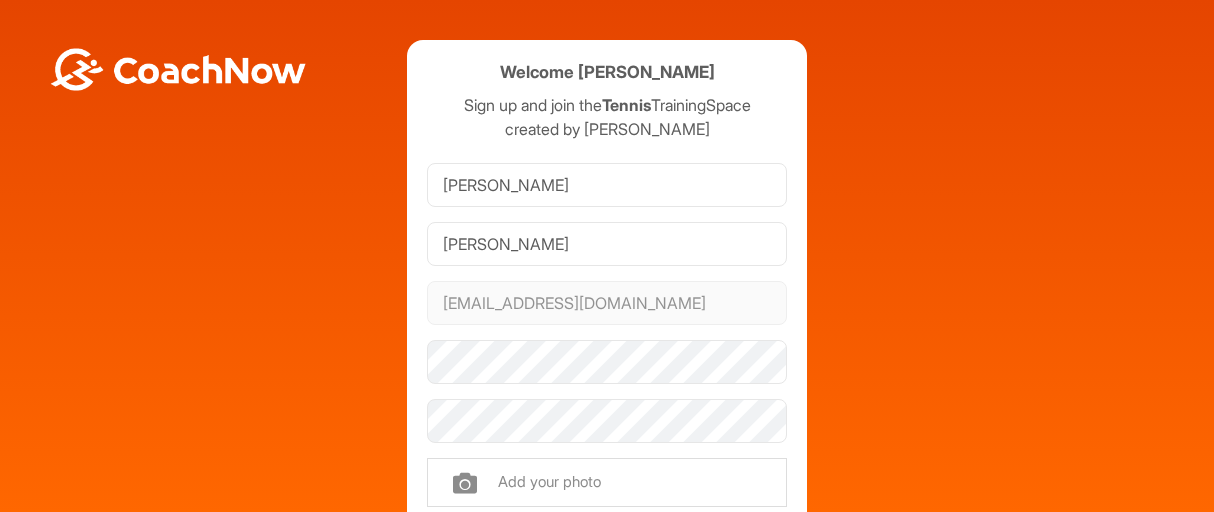 scroll, scrollTop: 0, scrollLeft: 0, axis: both 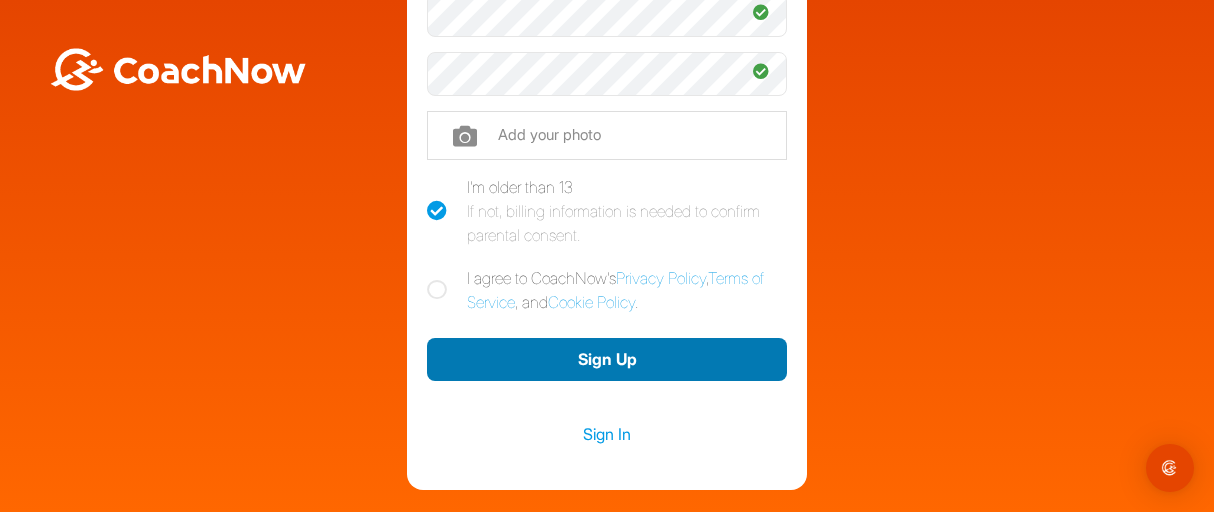 click on "Sign Up" at bounding box center (607, 359) 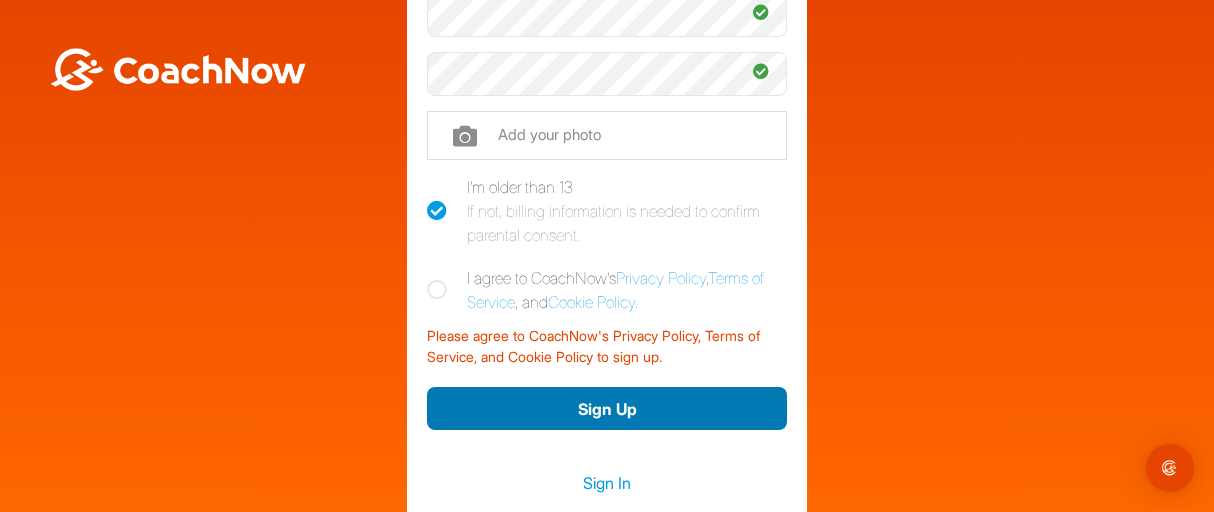 click on "Sign Up" at bounding box center [607, 408] 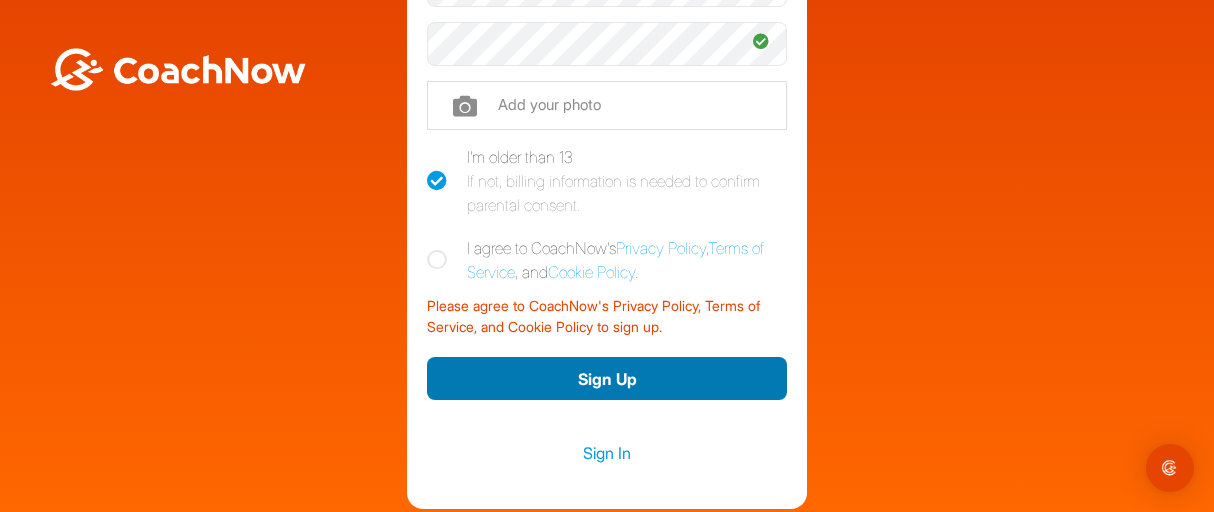 scroll, scrollTop: 464, scrollLeft: 0, axis: vertical 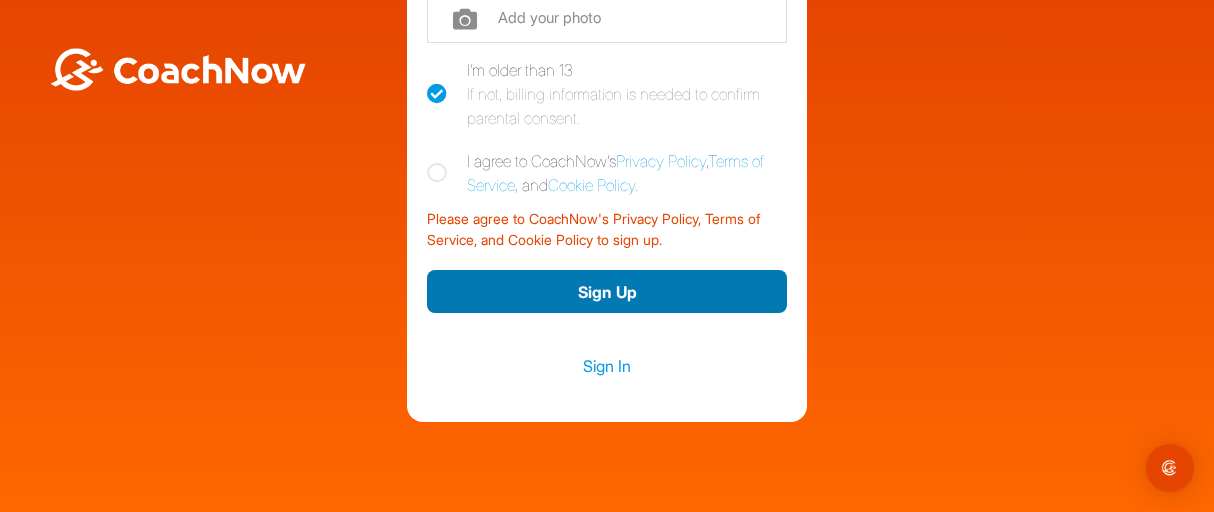 click on "Sign Up" at bounding box center [607, 291] 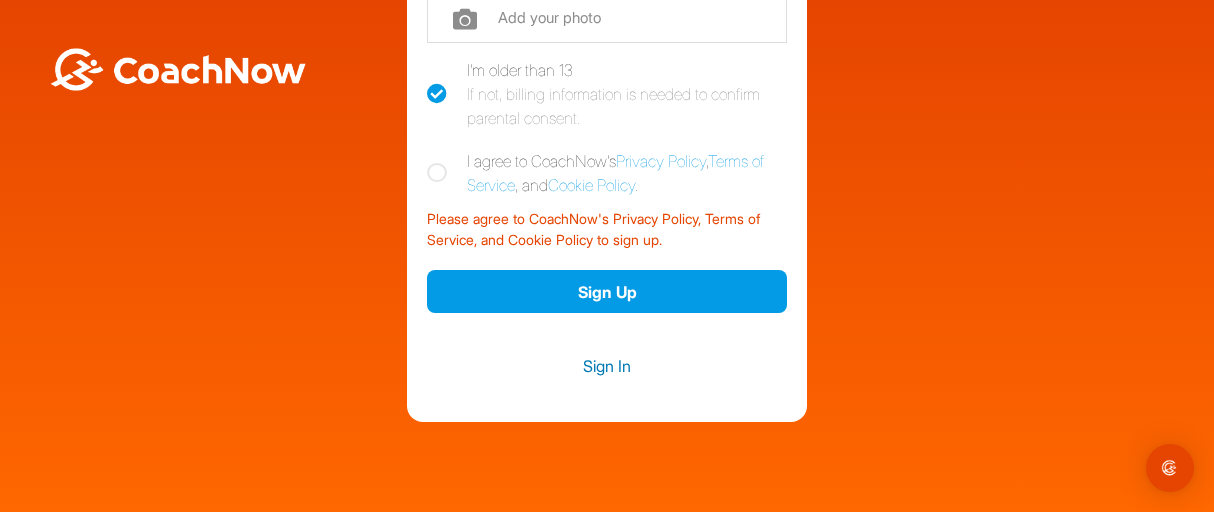 click on "Sign In" at bounding box center (607, 366) 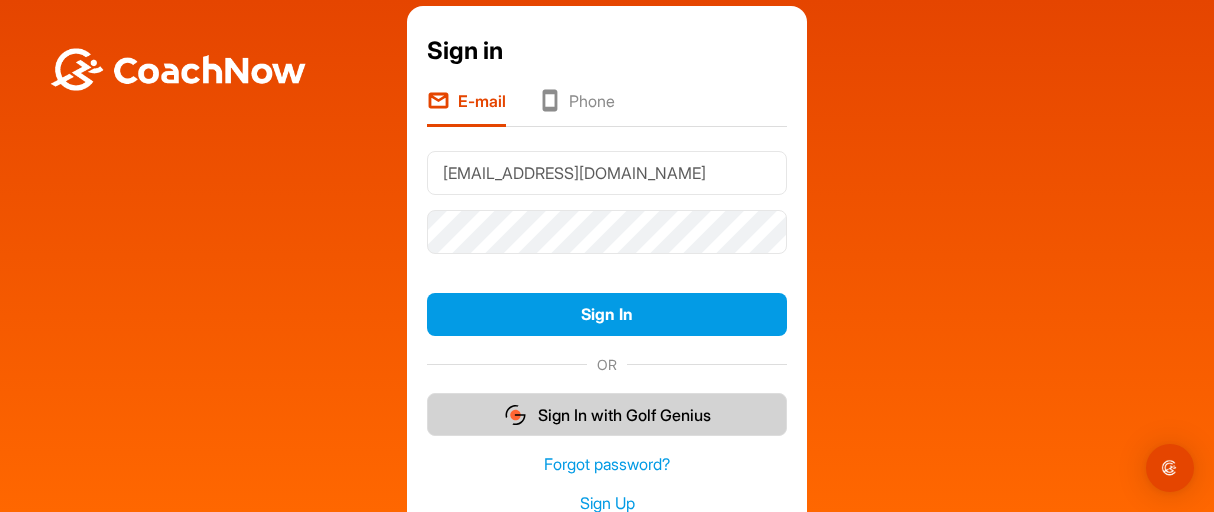 scroll, scrollTop: 0, scrollLeft: 0, axis: both 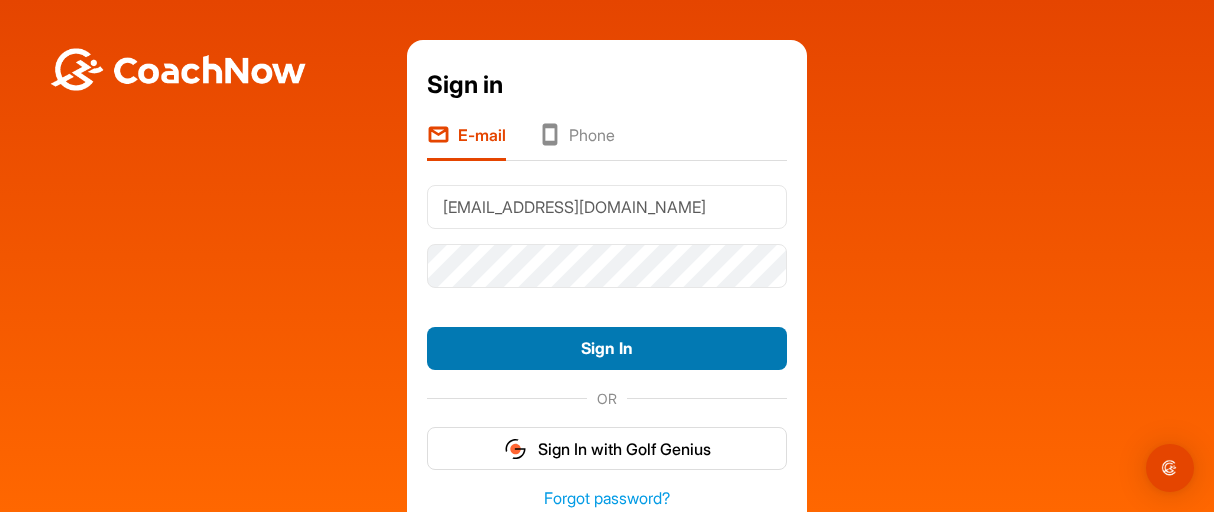 type on "[EMAIL_ADDRESS][DOMAIN_NAME]" 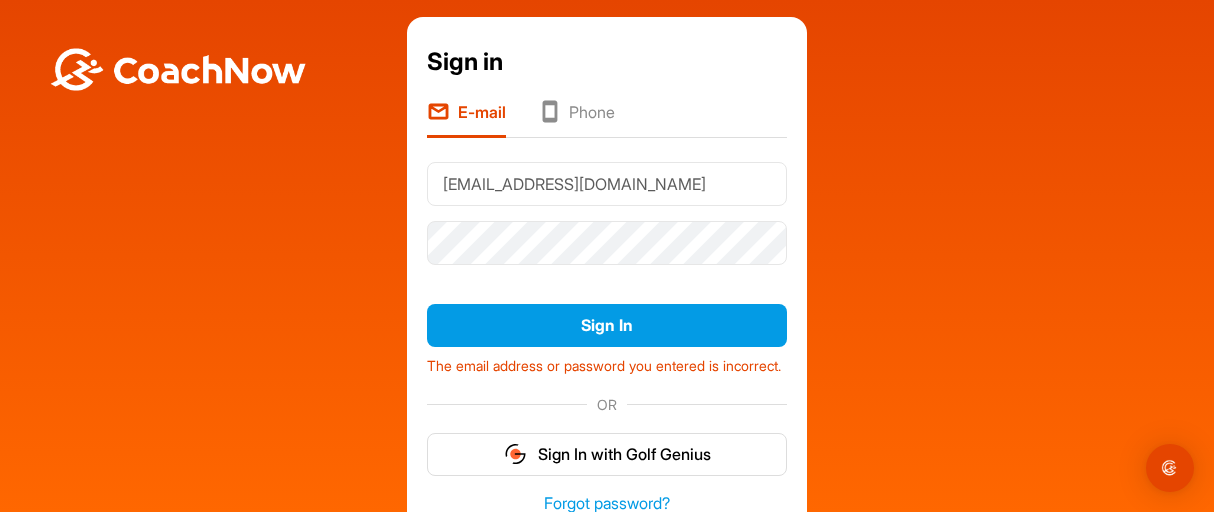scroll, scrollTop: 0, scrollLeft: 0, axis: both 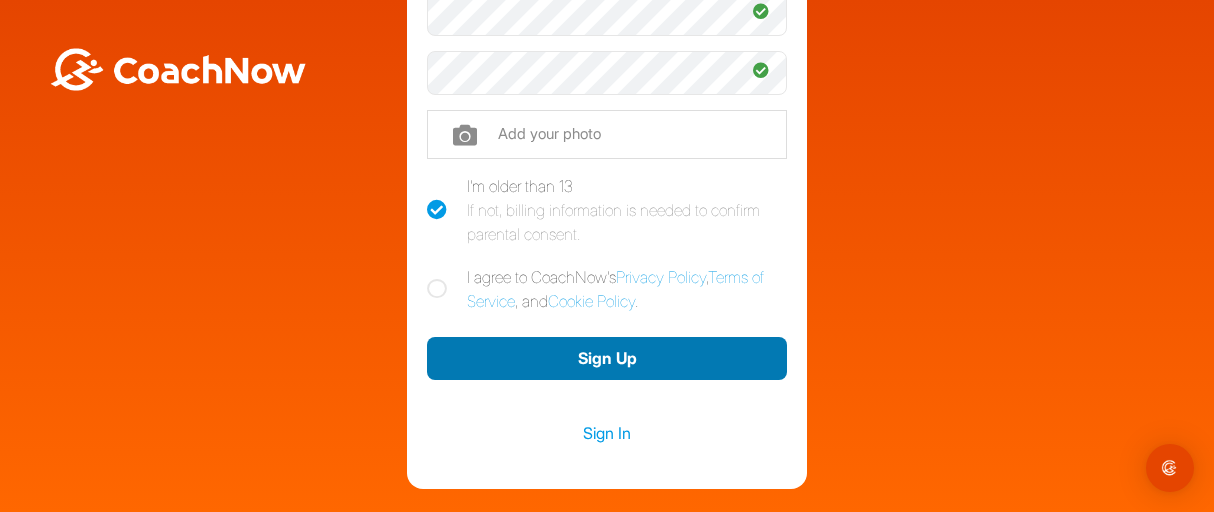 click on "Sign Up" at bounding box center (607, 358) 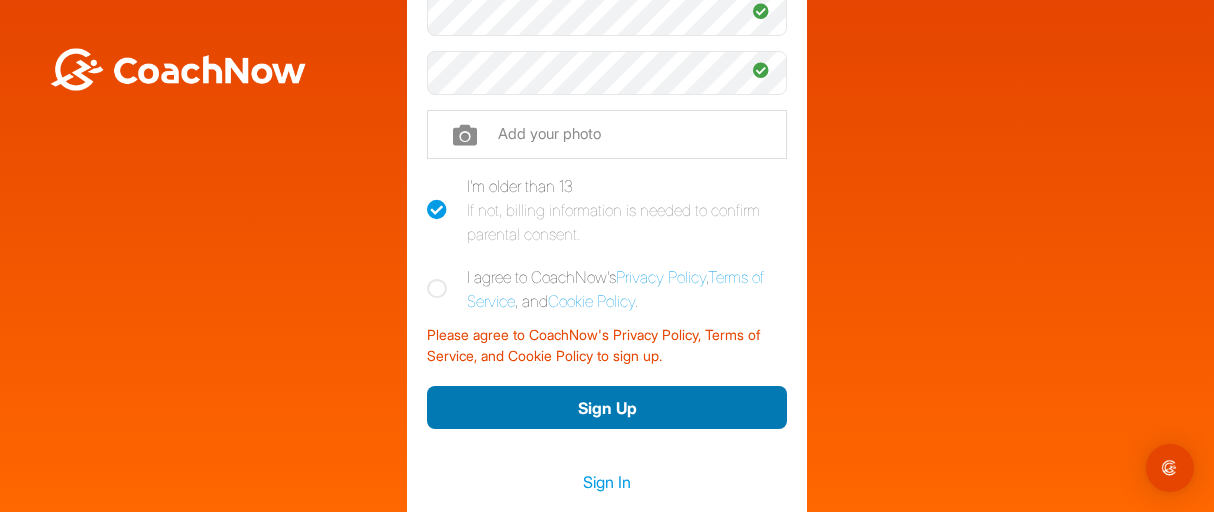 click on "Sign Up" at bounding box center (607, 407) 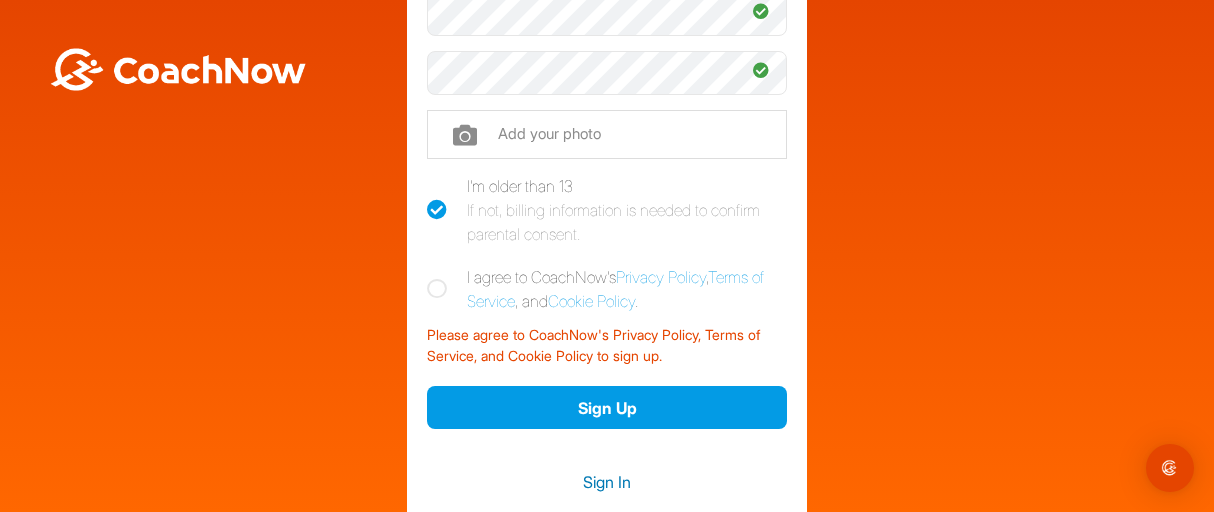click on "Sign In" at bounding box center [607, 482] 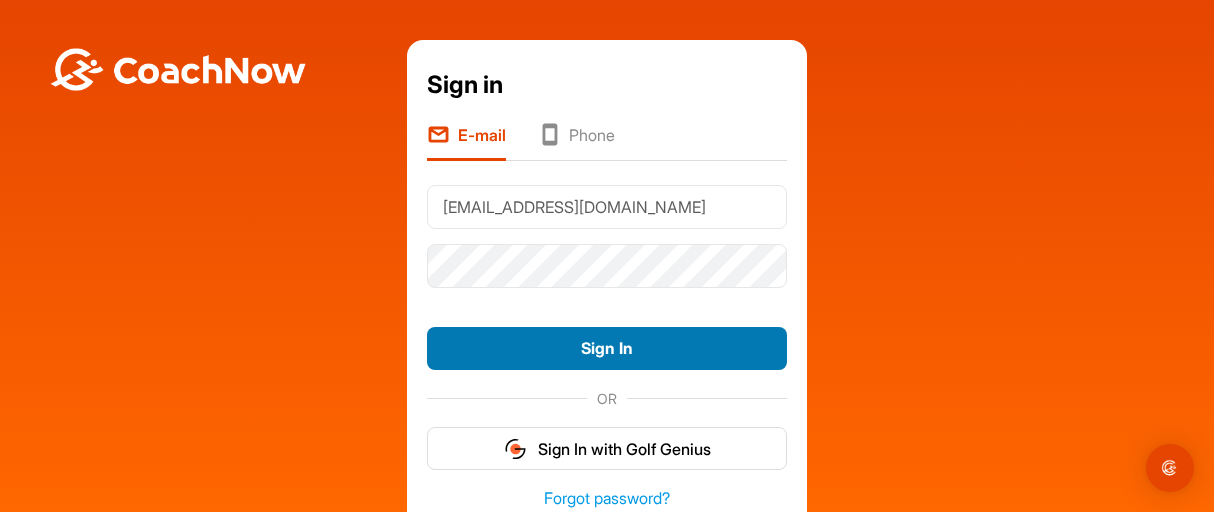 type on "[EMAIL_ADDRESS][DOMAIN_NAME]" 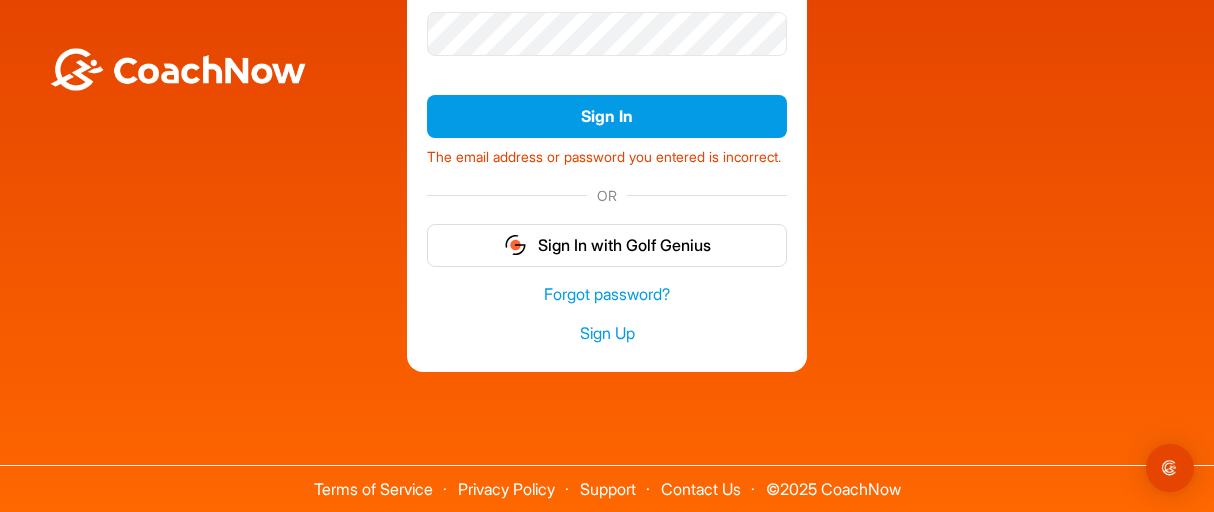 scroll, scrollTop: 250, scrollLeft: 0, axis: vertical 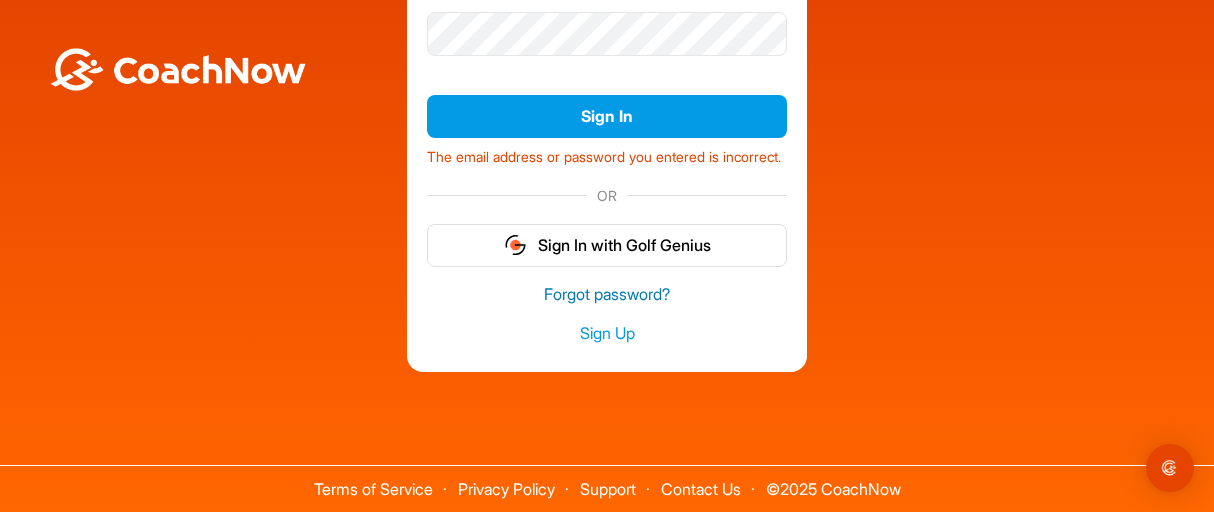 click on "Forgot password?" at bounding box center (607, 294) 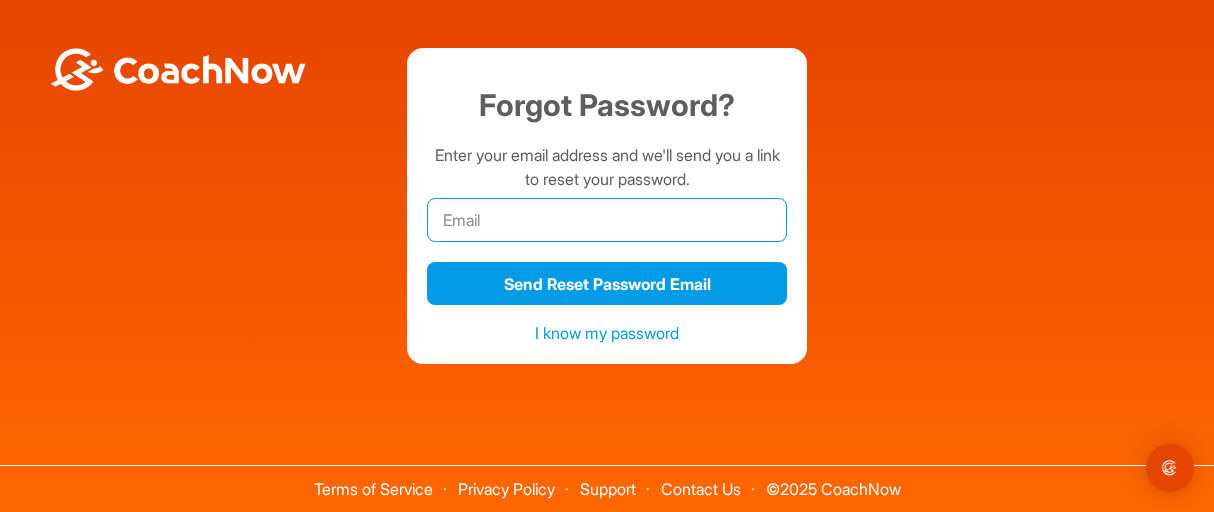click at bounding box center (607, 220) 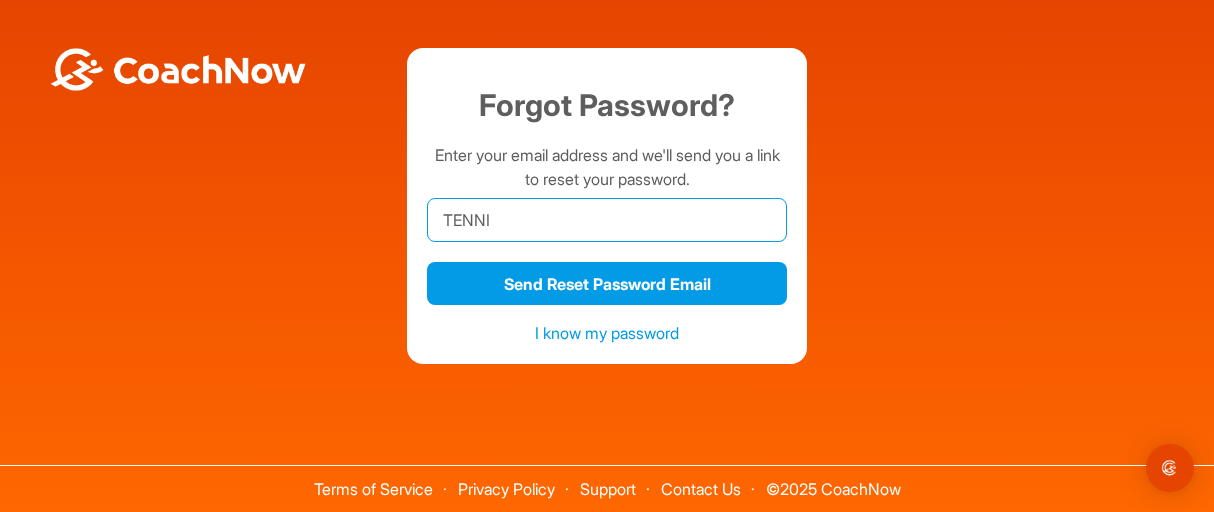 type on "TENNIS" 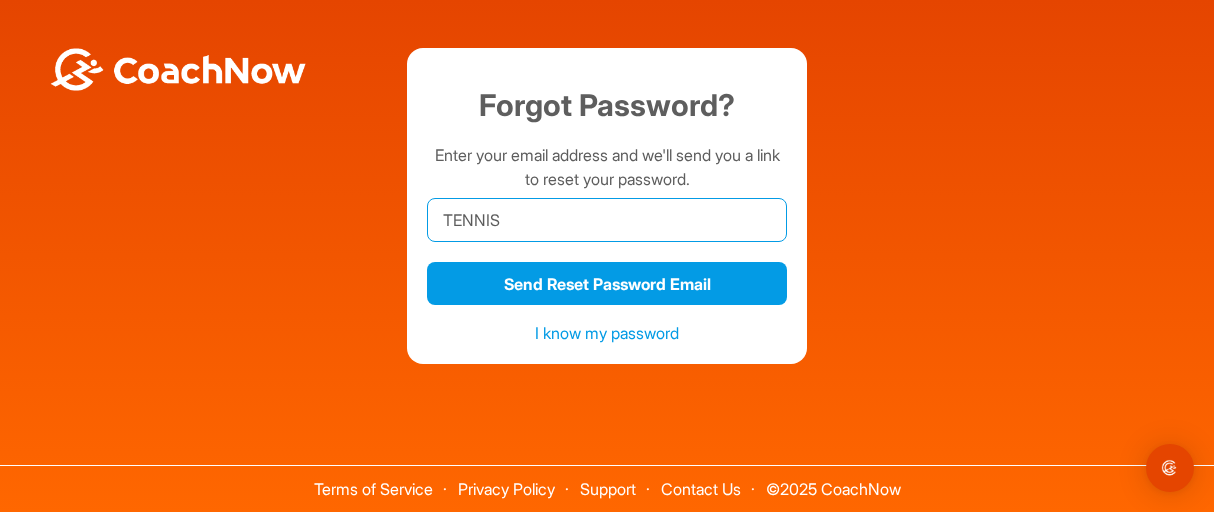 drag, startPoint x: 500, startPoint y: 218, endPoint x: 443, endPoint y: 224, distance: 57.31492 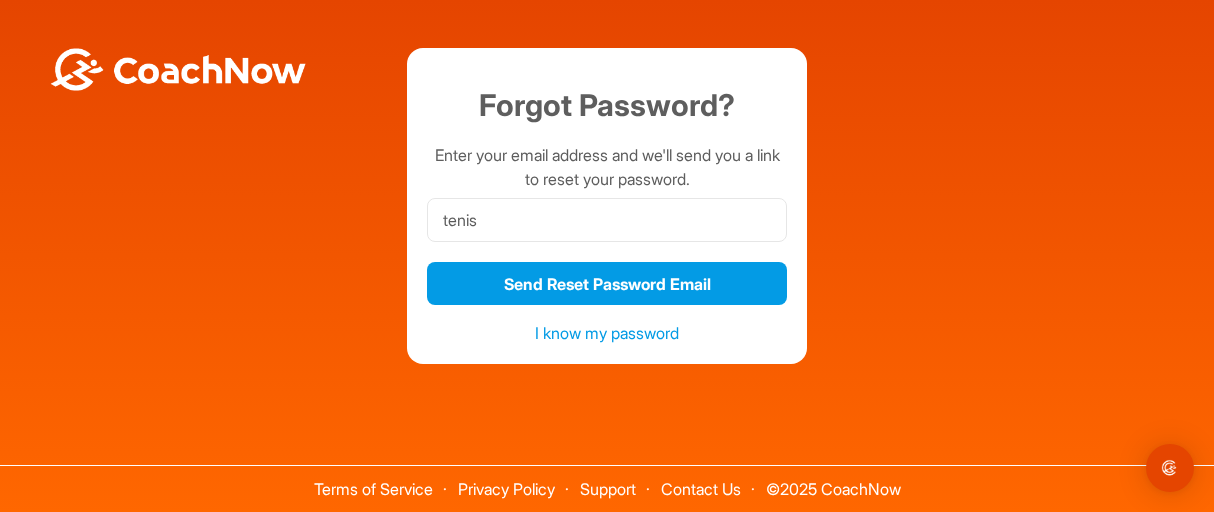 click on "Forgot Password? Enter your email address and we'll send you a link to reset your password. tenis Send Reset Password Email I know my password" at bounding box center [607, 206] 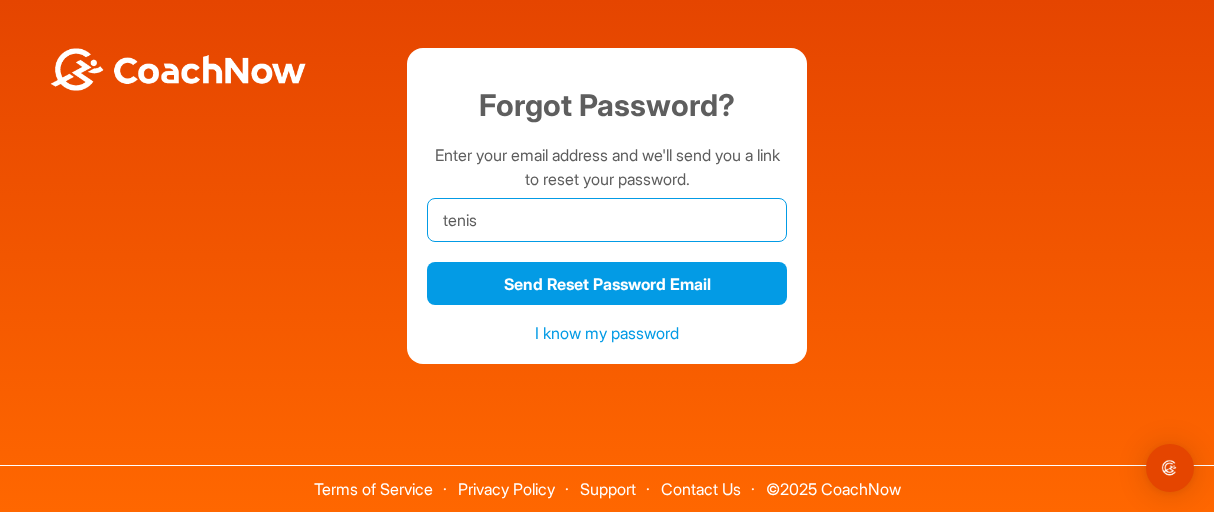 drag, startPoint x: 483, startPoint y: 223, endPoint x: 391, endPoint y: 228, distance: 92.13577 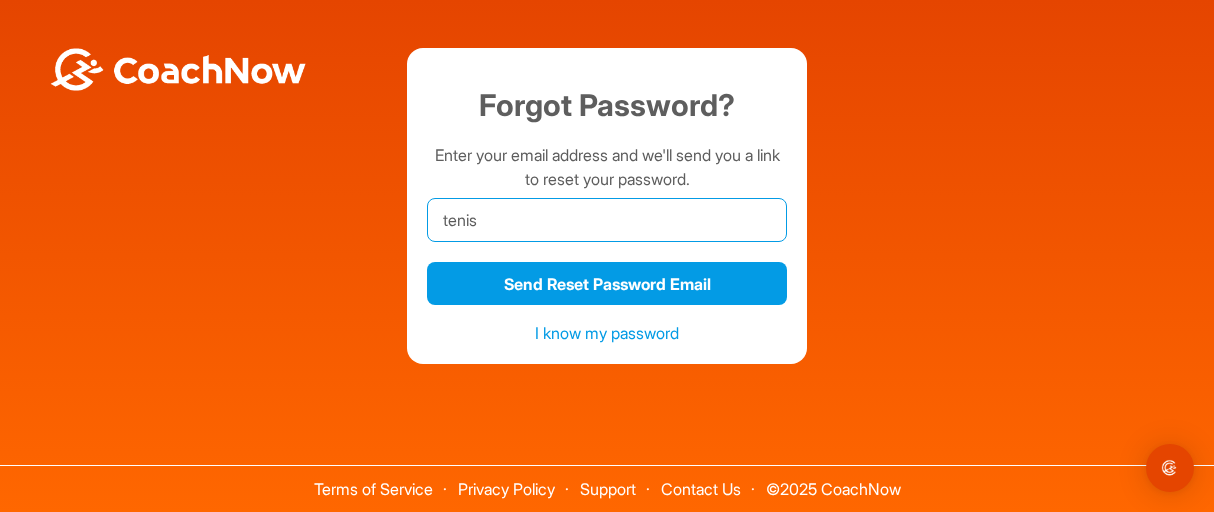 click on "tenis" at bounding box center (607, 220) 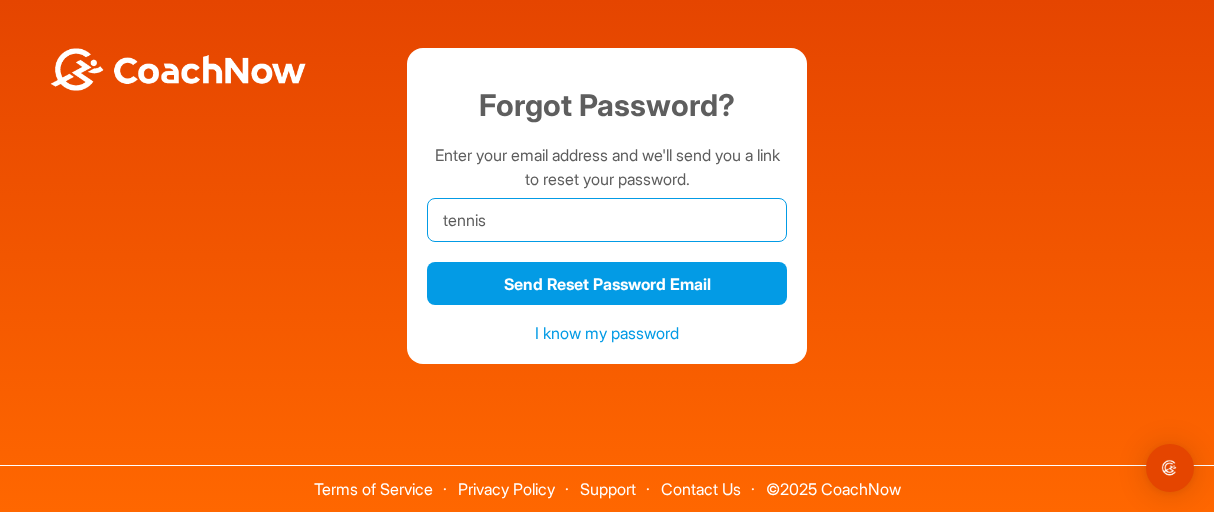 type on "tennis" 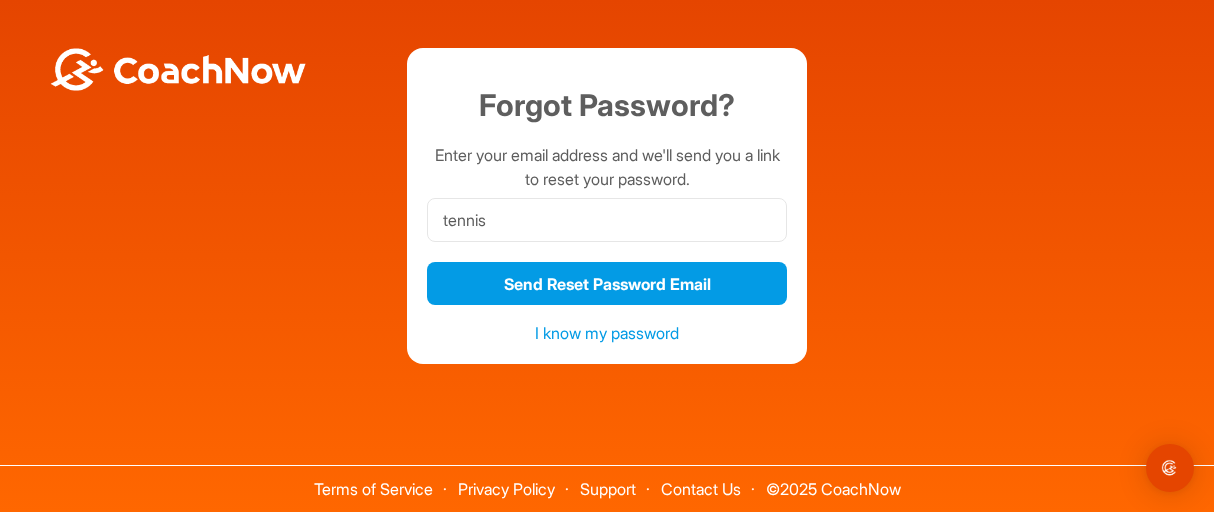 click on "Forgot Password? Enter your email address and we'll send you a link to reset your password. tennis Send Reset Password Email I know my password" at bounding box center [607, 206] 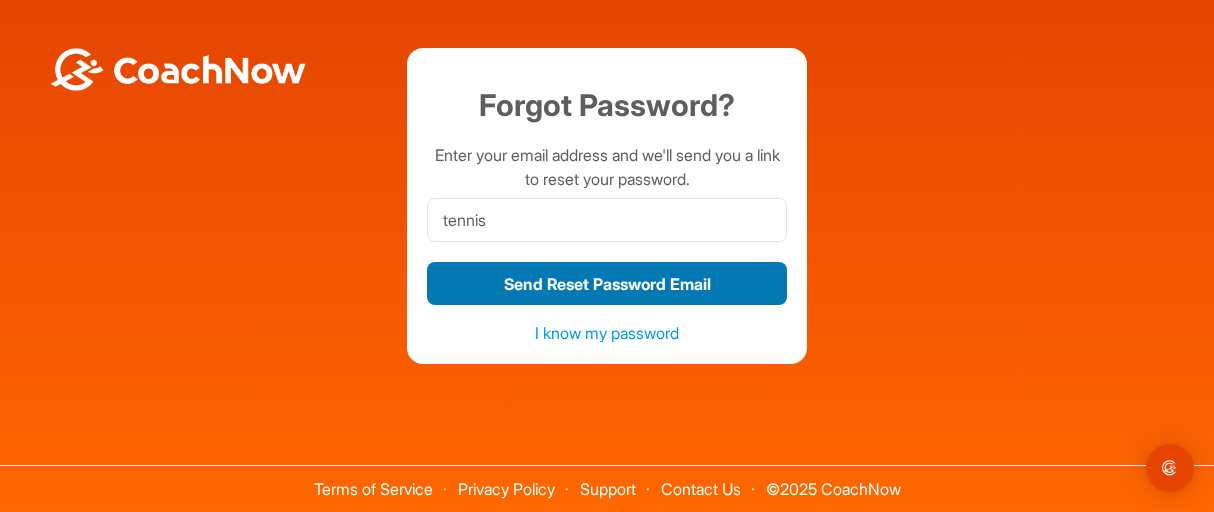 click on "Send Reset Password Email" at bounding box center [607, 283] 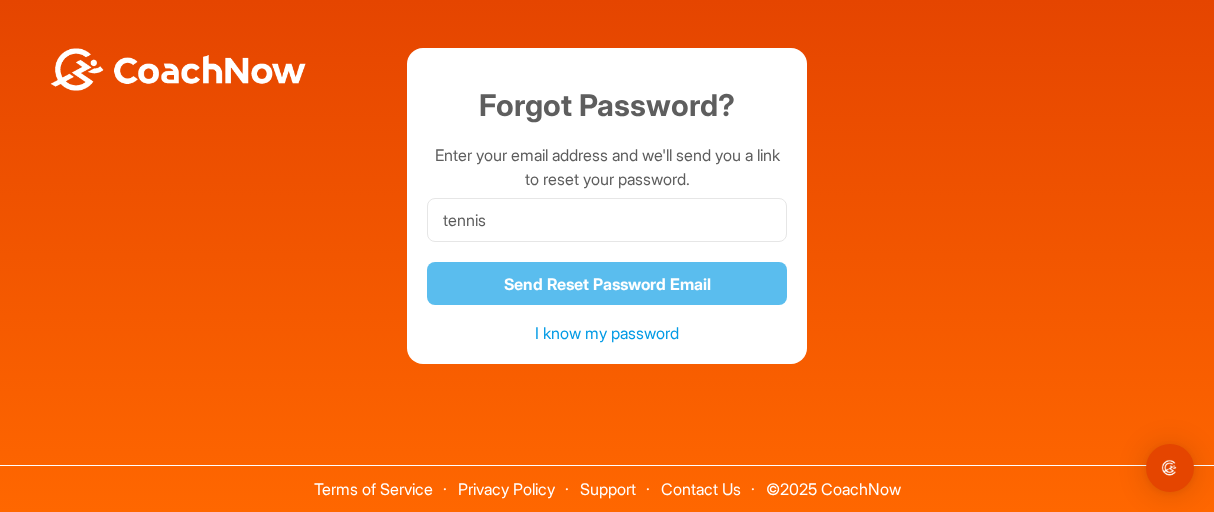 click on "I know my password" at bounding box center (607, 333) 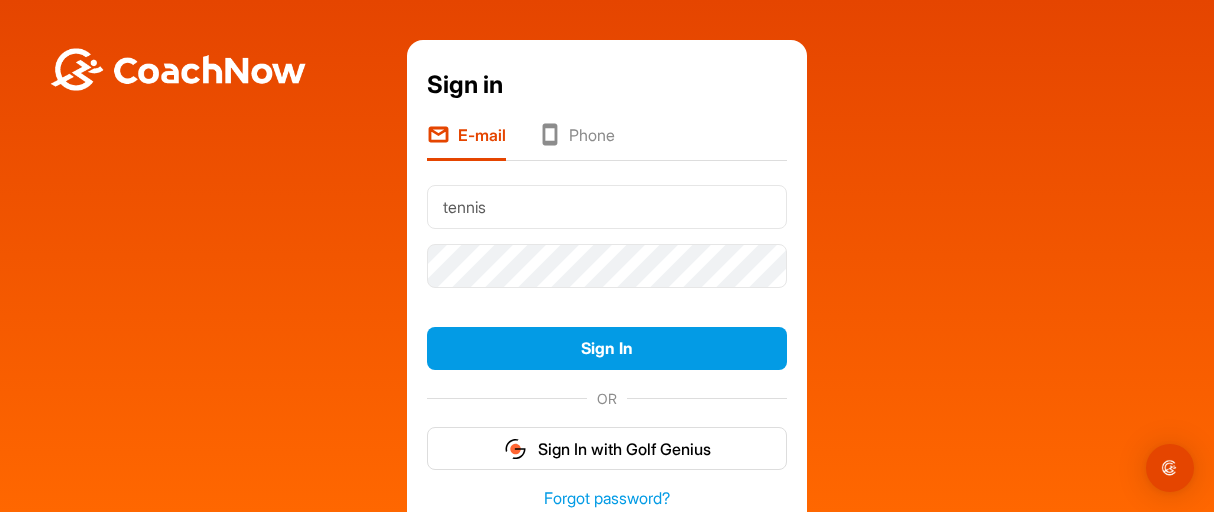 type on "tennis" 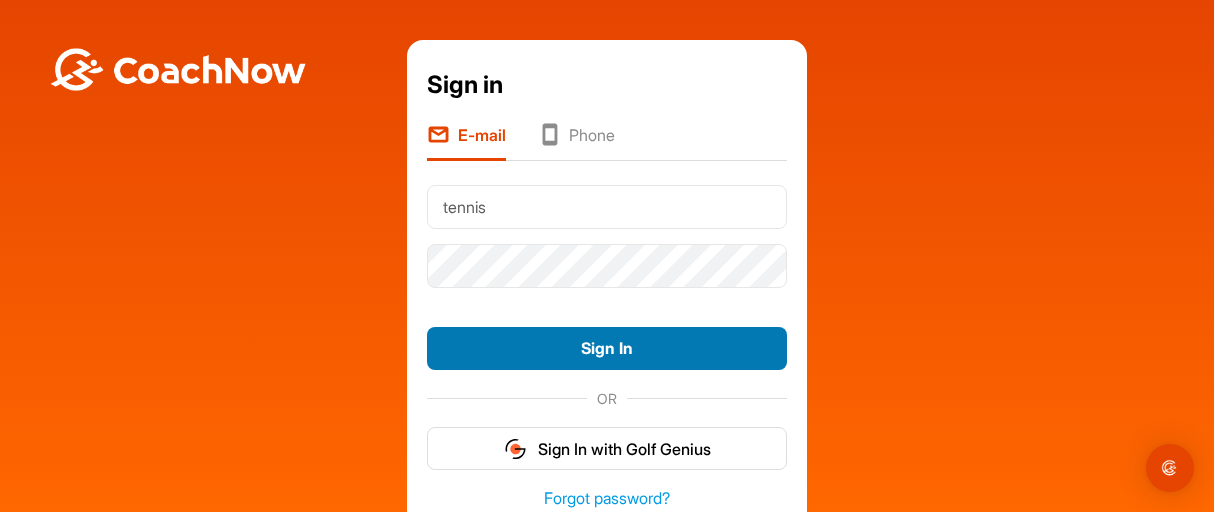 click on "Sign In" at bounding box center (607, 348) 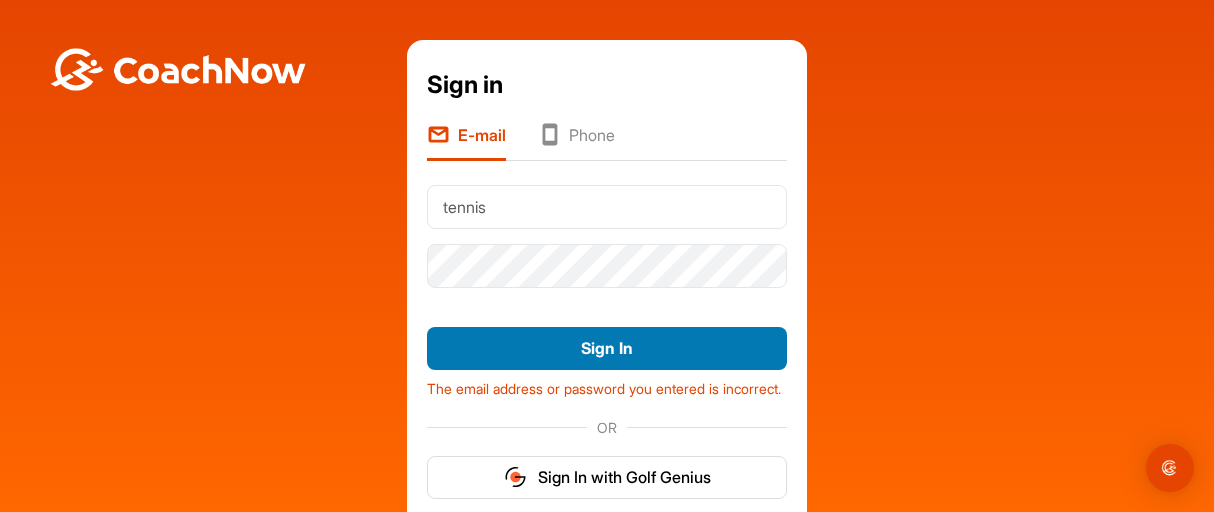 click on "Sign In" at bounding box center (607, 348) 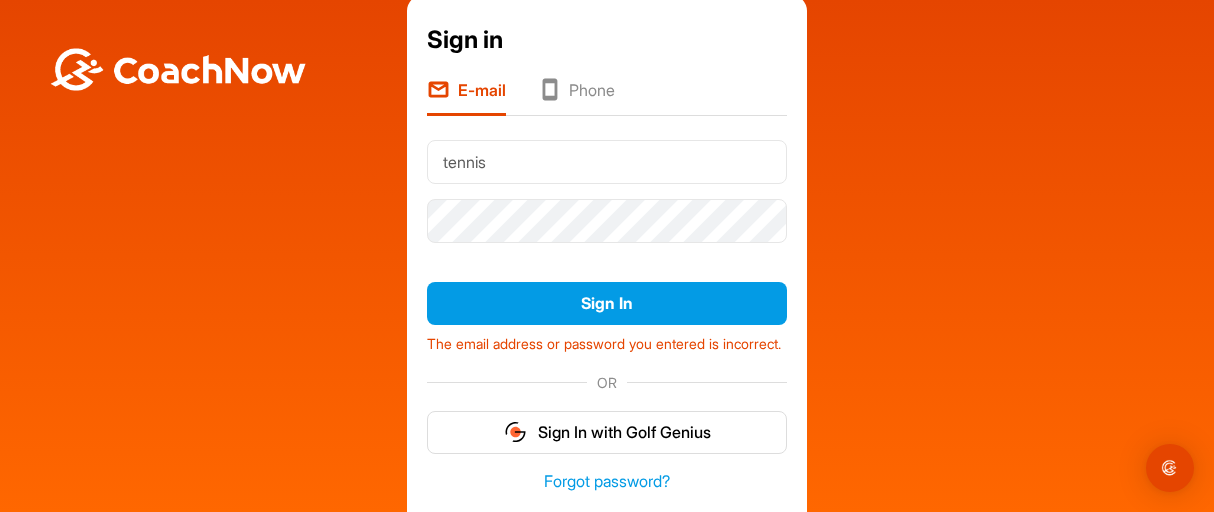 scroll, scrollTop: 0, scrollLeft: 0, axis: both 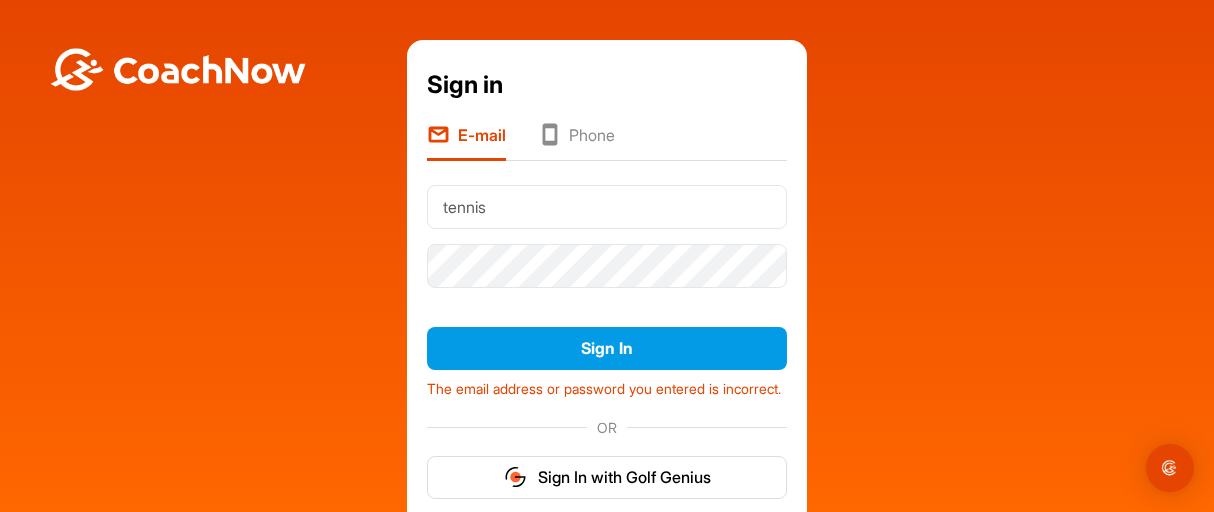 click on "Sign in   E-mail   Phone tennis Sign In The email address or password you entered is incorrect. OR Sign In with Golf Genius Forgot password? Sign Up" at bounding box center (607, 322) 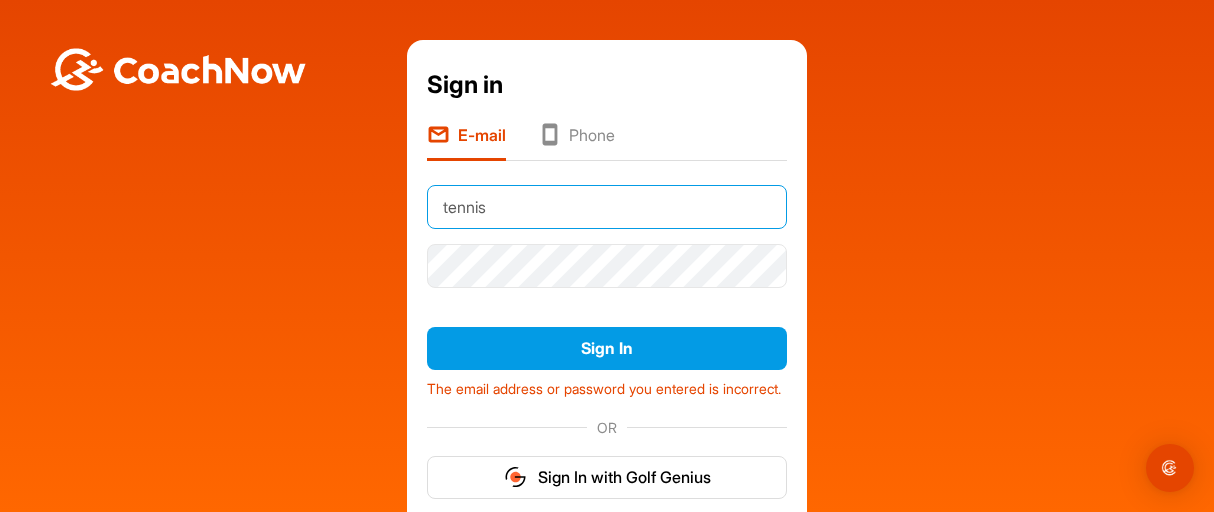 click on "tennis" at bounding box center [607, 207] 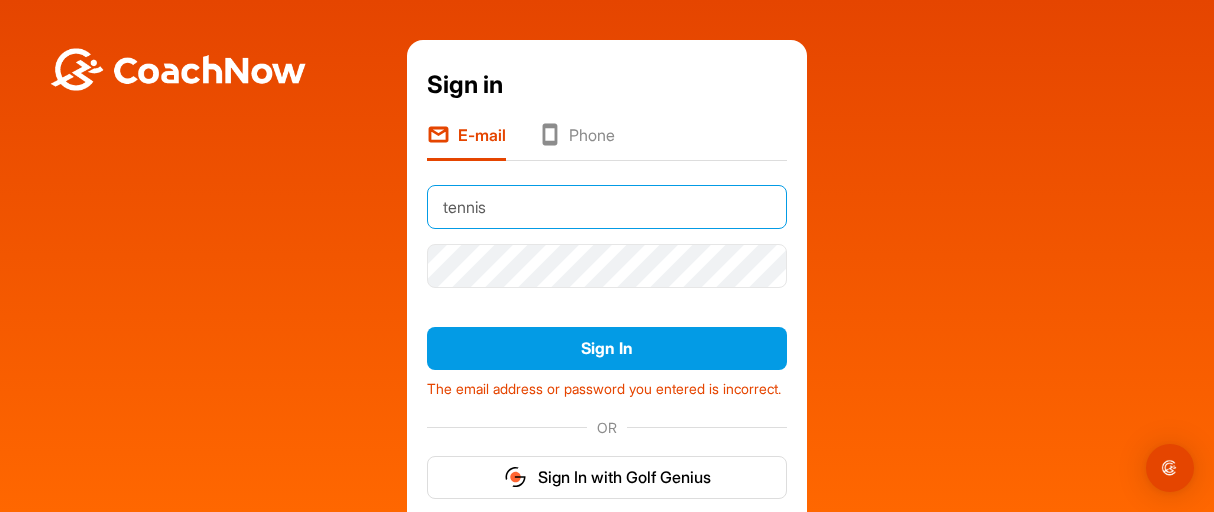 click on "tennis" at bounding box center (607, 207) 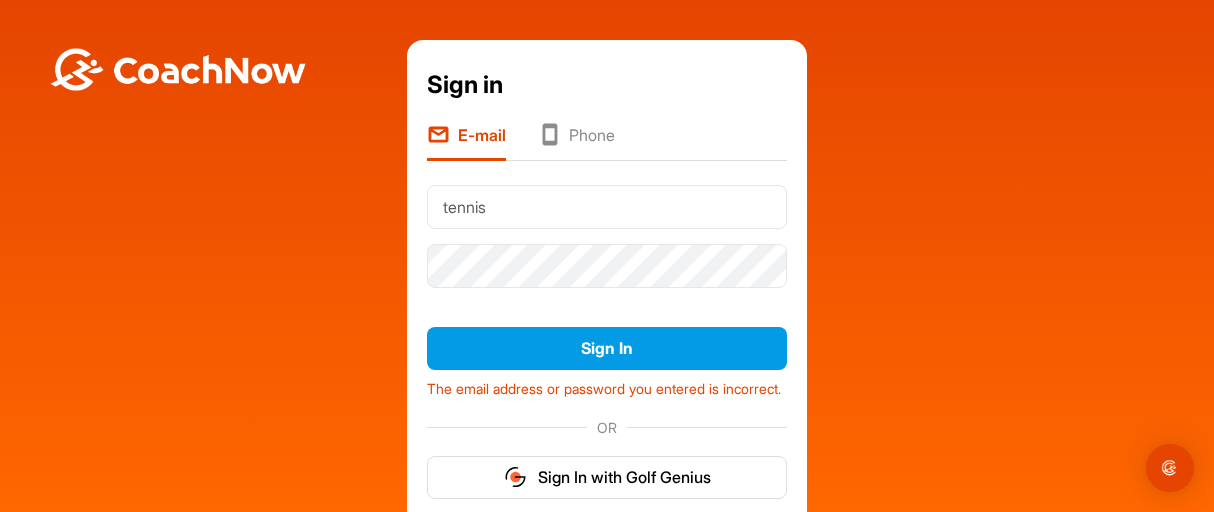 click on "Sign in   E-mail   Phone tennis Sign In The email address or password you entered is incorrect. OR Sign In with Golf Genius Forgot password? Sign Up" at bounding box center [607, 322] 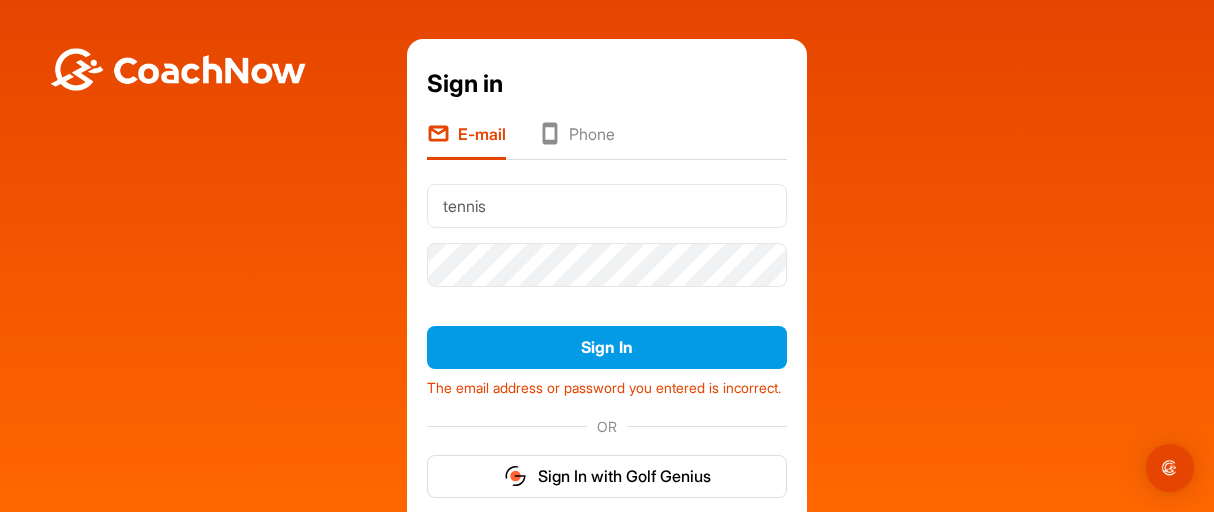 scroll, scrollTop: 0, scrollLeft: 0, axis: both 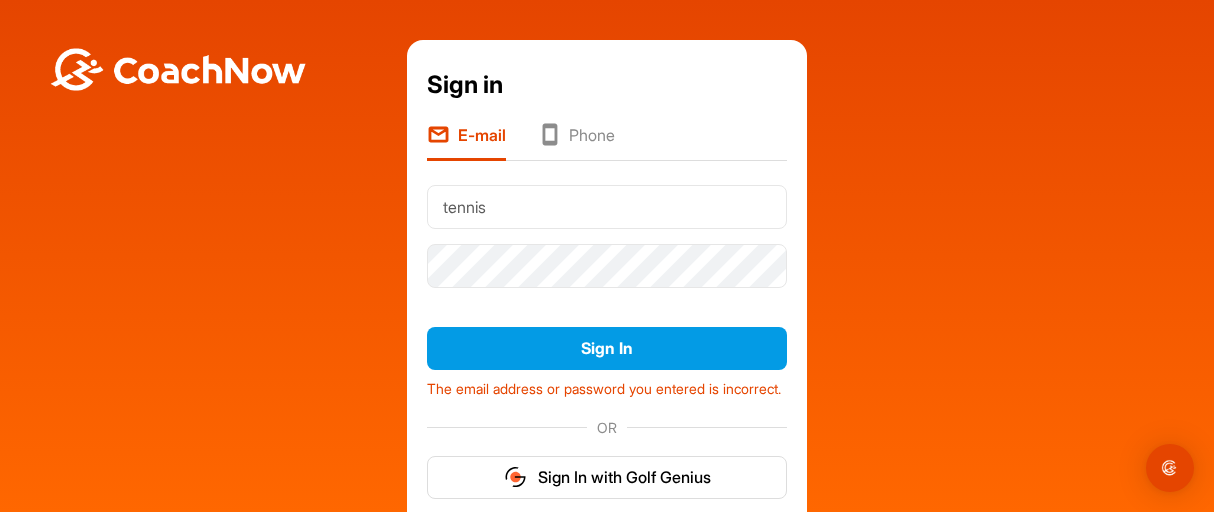 click on "Sign in   E-mail   Phone tennis Sign In The email address or password you entered is incorrect. OR Sign In with Golf Genius Forgot password? Sign Up" at bounding box center [607, 322] 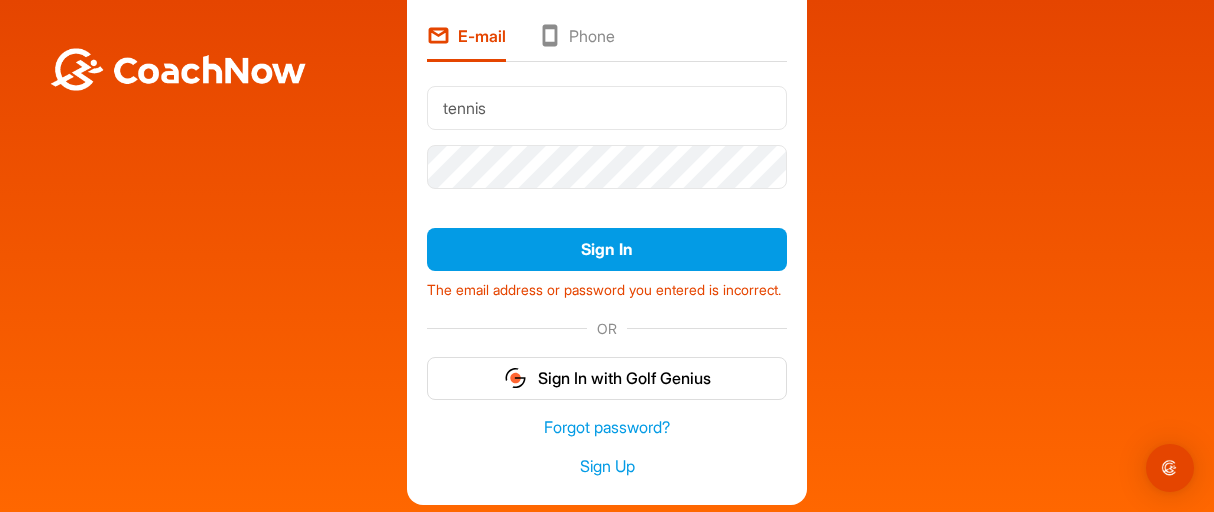 scroll, scrollTop: 0, scrollLeft: 0, axis: both 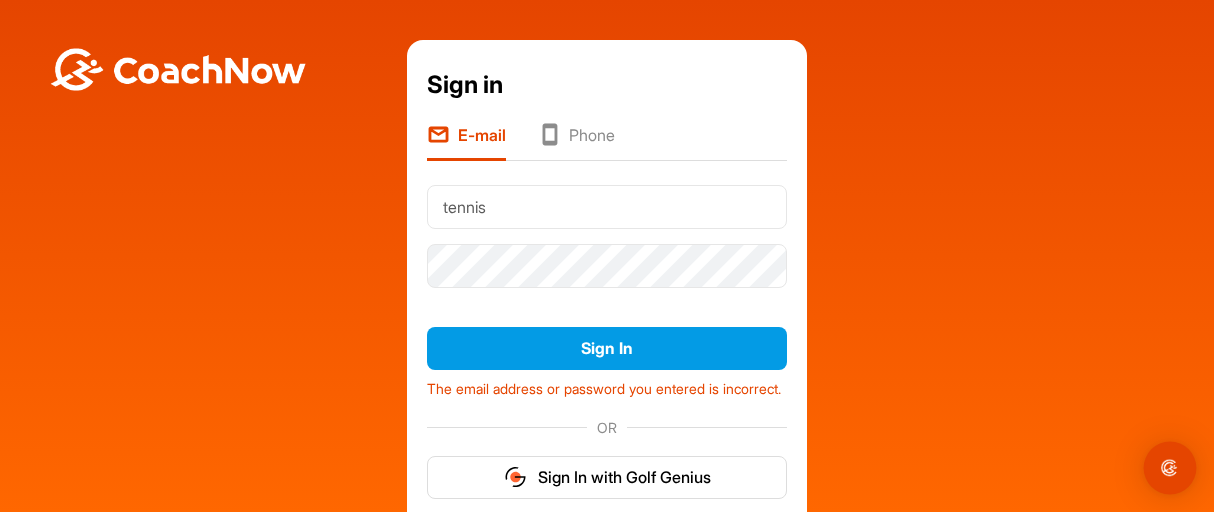 click at bounding box center [1170, 468] 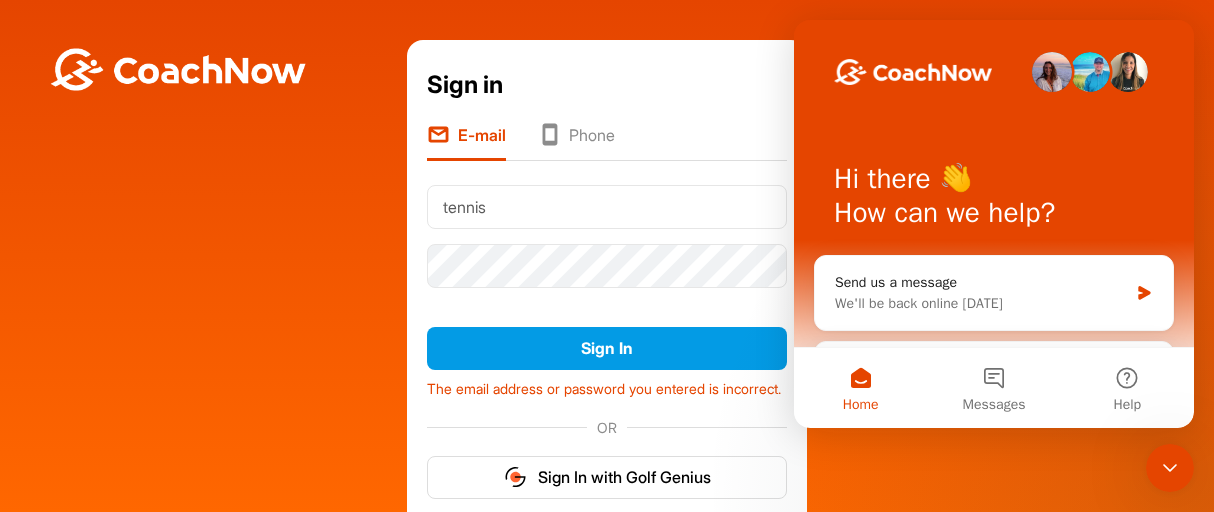 scroll, scrollTop: 0, scrollLeft: 0, axis: both 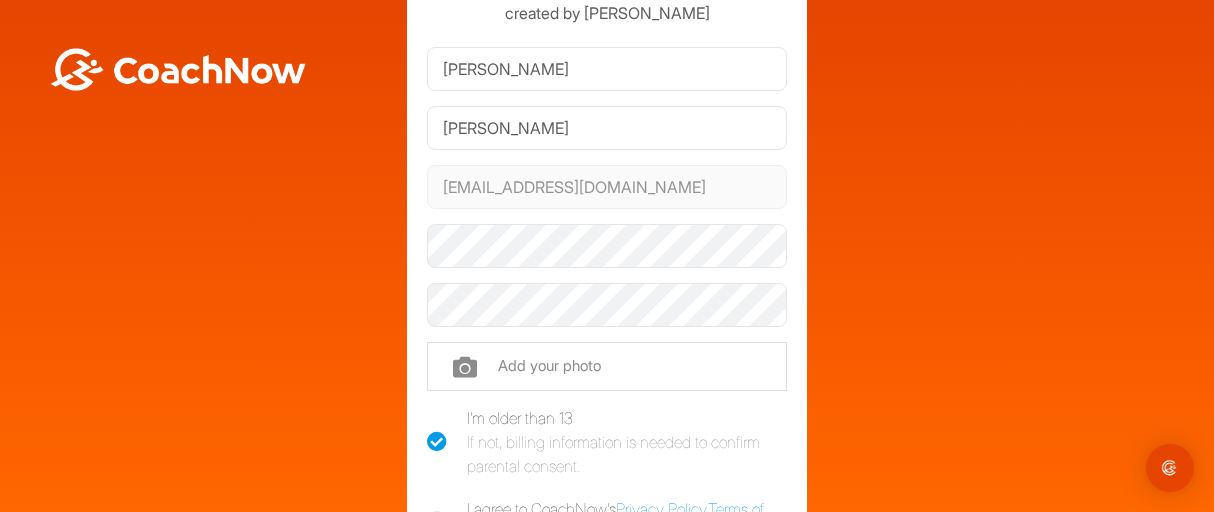 click on "Welcome   Nick Armijo Sign up and join the  Tennis  TrainingSpace created by John Craig Nick Armijo nja2121@sbcglobal.net Phone Add your photo I'm older than 13 If not, billing information is needed to confirm parental consent. I agree to CoachNow's  Privacy Policy ,  Terms of Service , and  Cookie Policy . Sign Up Sign In" at bounding box center (607, 322) 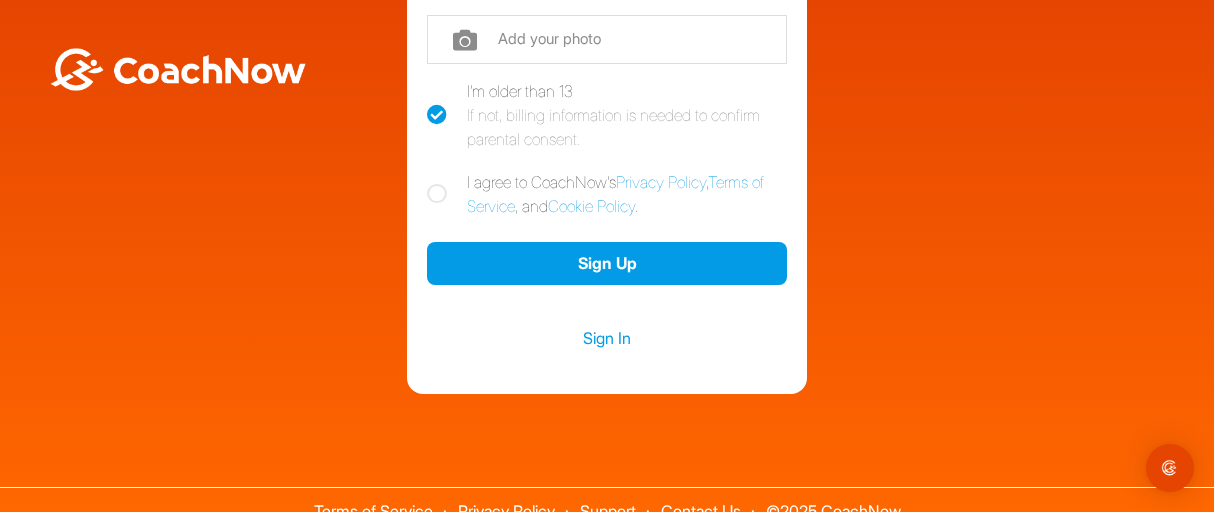 scroll, scrollTop: 463, scrollLeft: 0, axis: vertical 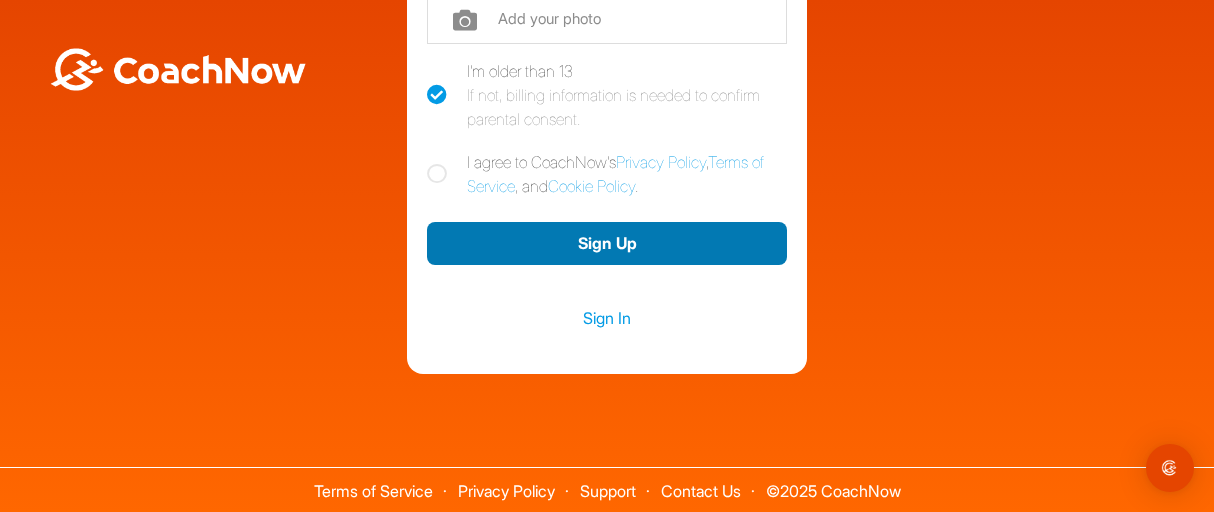 click on "Sign Up" at bounding box center (607, 243) 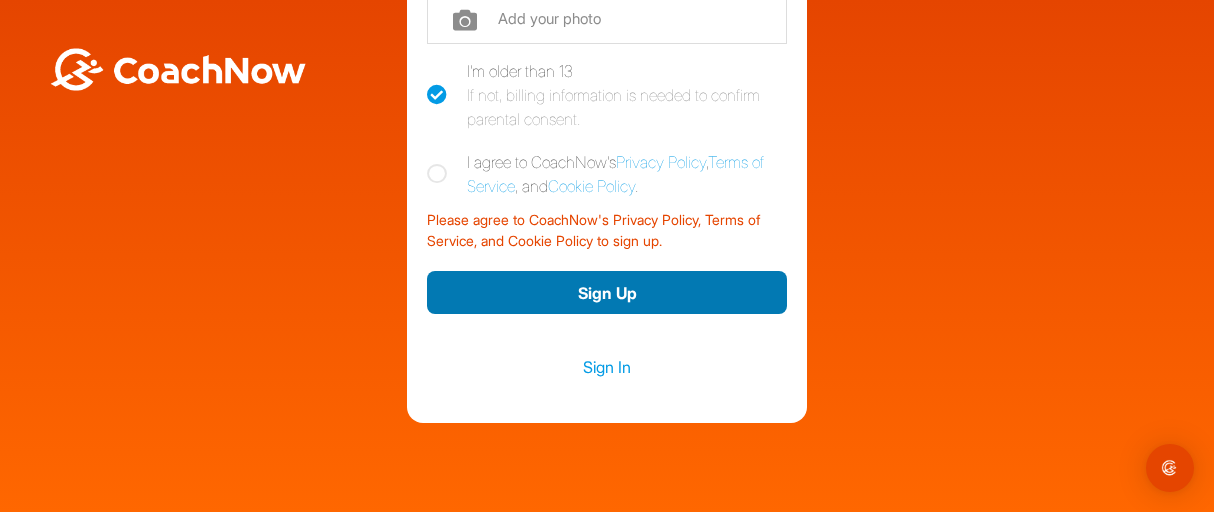 click on "Sign Up" at bounding box center [607, 292] 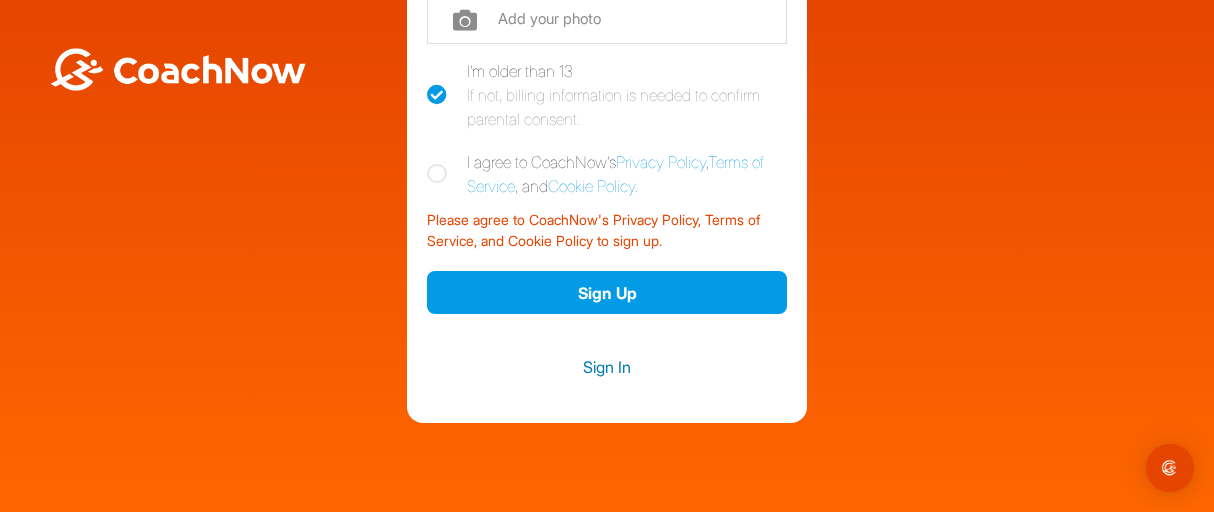 click on "Sign In" at bounding box center [607, 367] 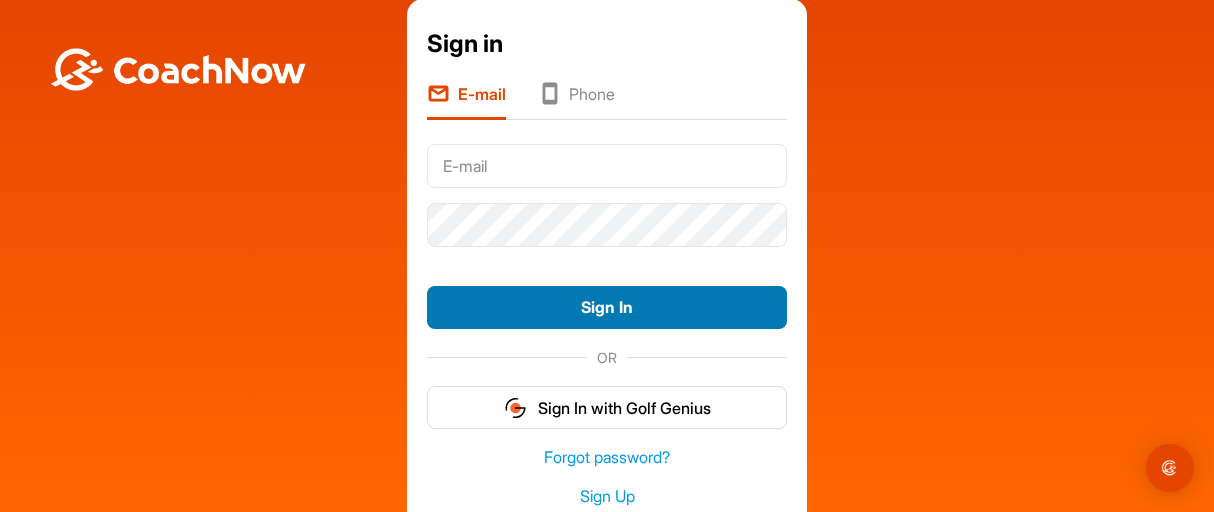 scroll, scrollTop: 0, scrollLeft: 0, axis: both 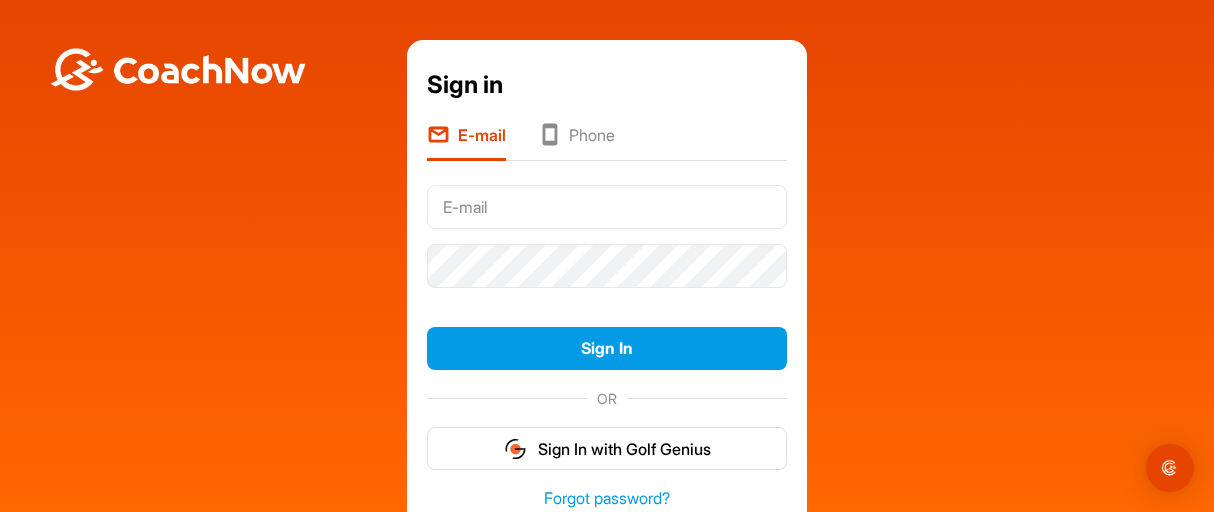 click at bounding box center [607, 207] 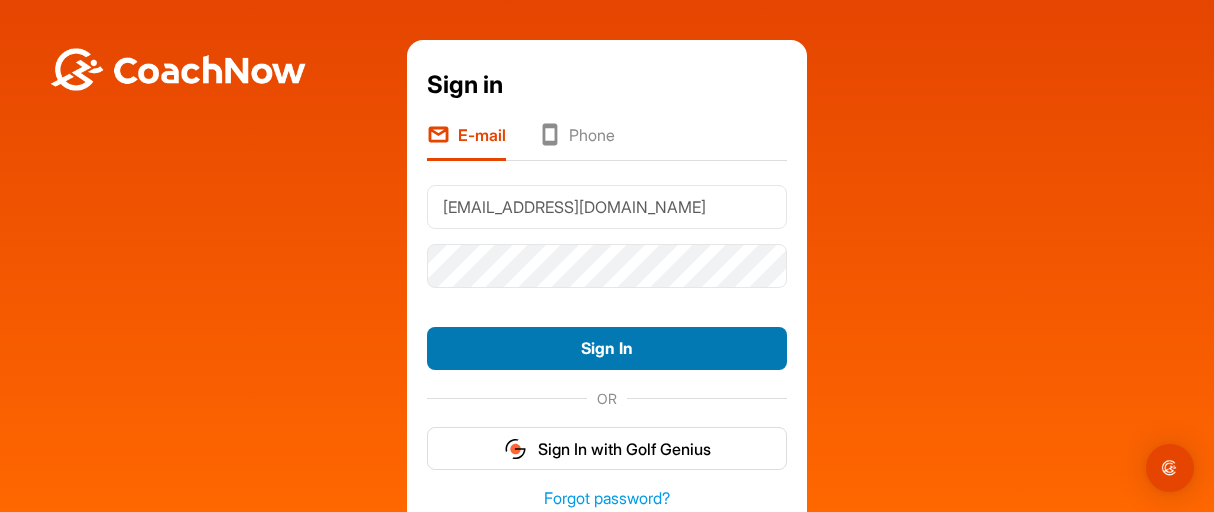 type on "[EMAIL_ADDRESS][DOMAIN_NAME]" 